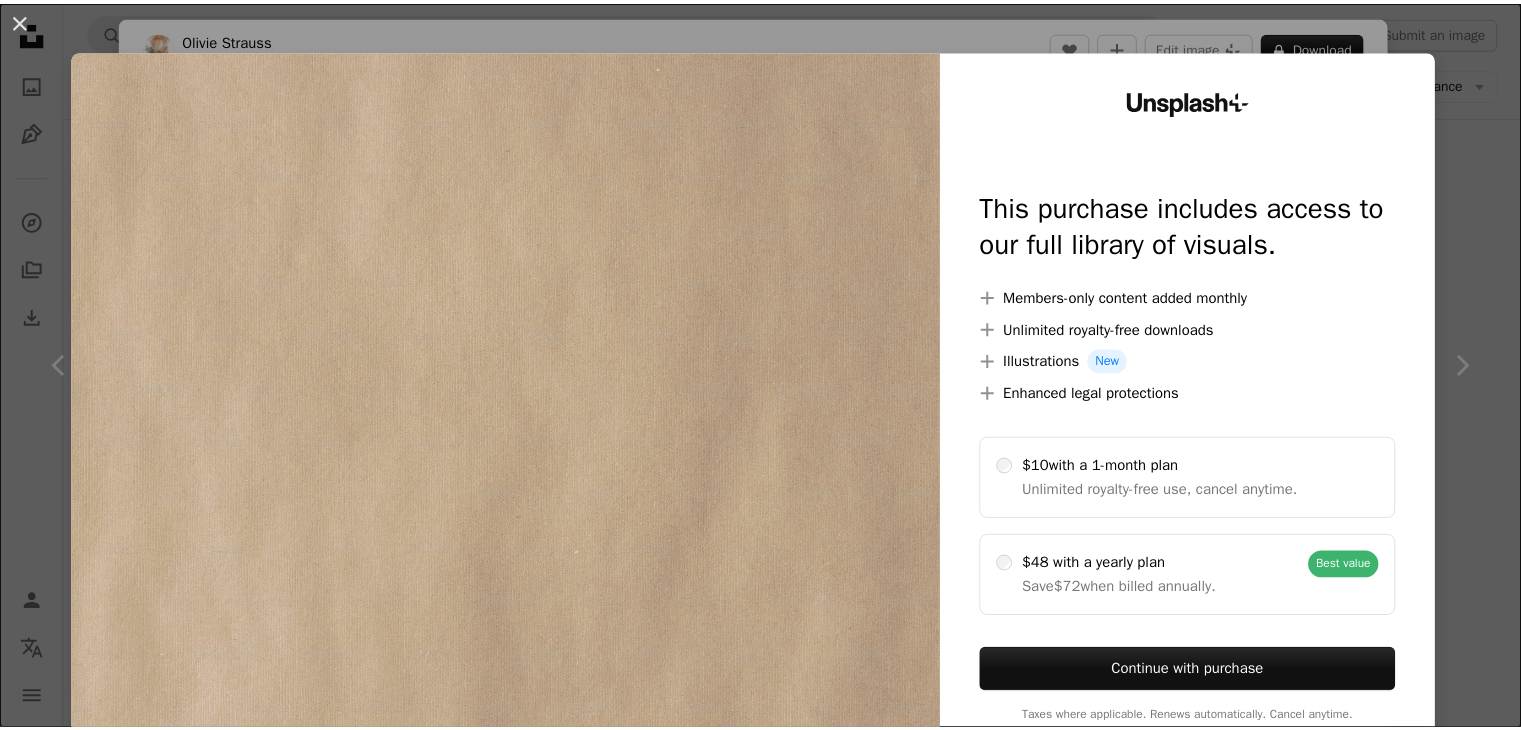 scroll, scrollTop: 6196, scrollLeft: 0, axis: vertical 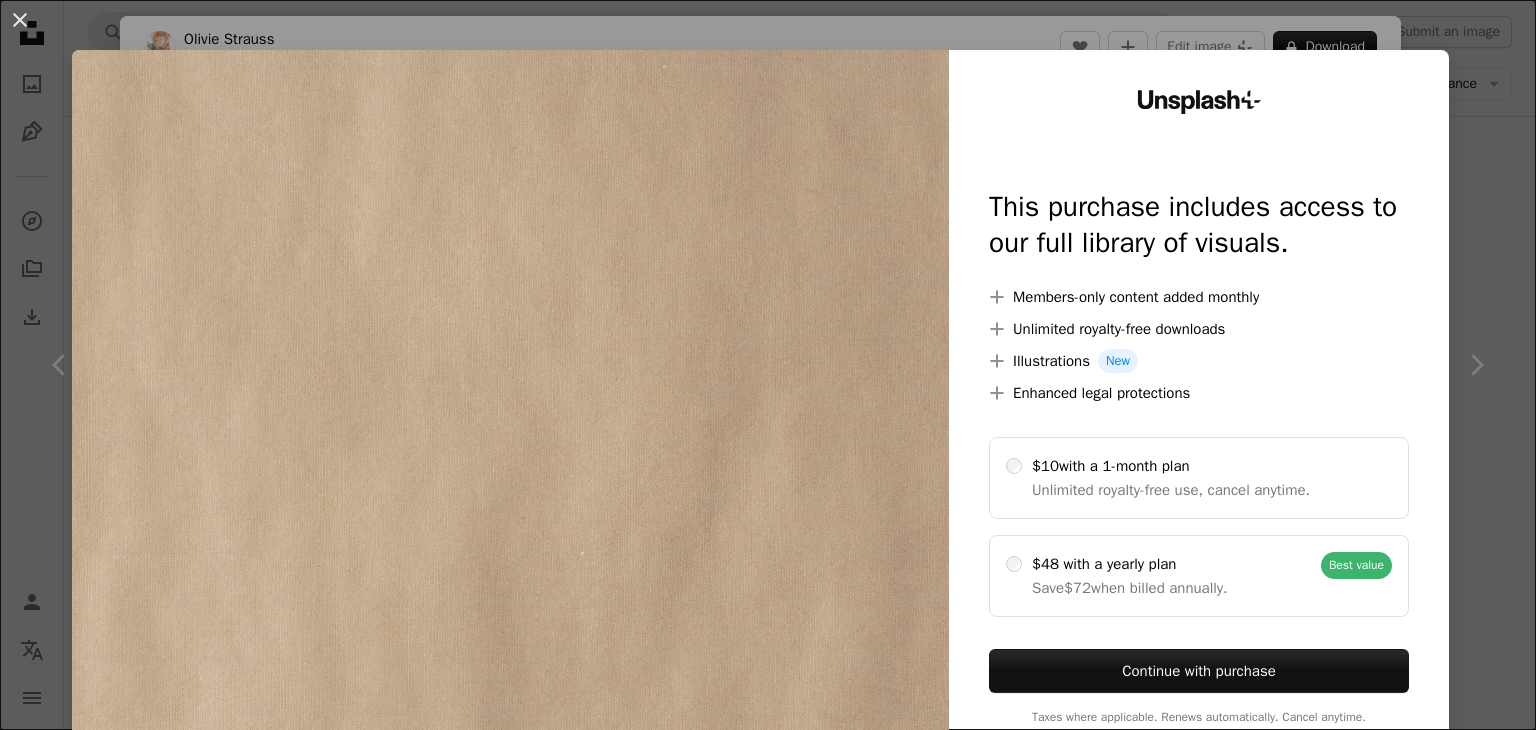 click on "An X shape Unsplash+ This purchase includes access to our full library of visuals. A plus sign Members-only content added monthly A plus sign Unlimited royalty-free downloads A plus sign Illustrations  New A plus sign Enhanced legal protections $10  with a 1-month plan Unlimited royalty-free use, cancel anytime. $48   with a yearly plan Save  $72  when billed annually. Best value Continue with purchase Taxes where applicable. Renews automatically. Cancel anytime." at bounding box center (768, 365) 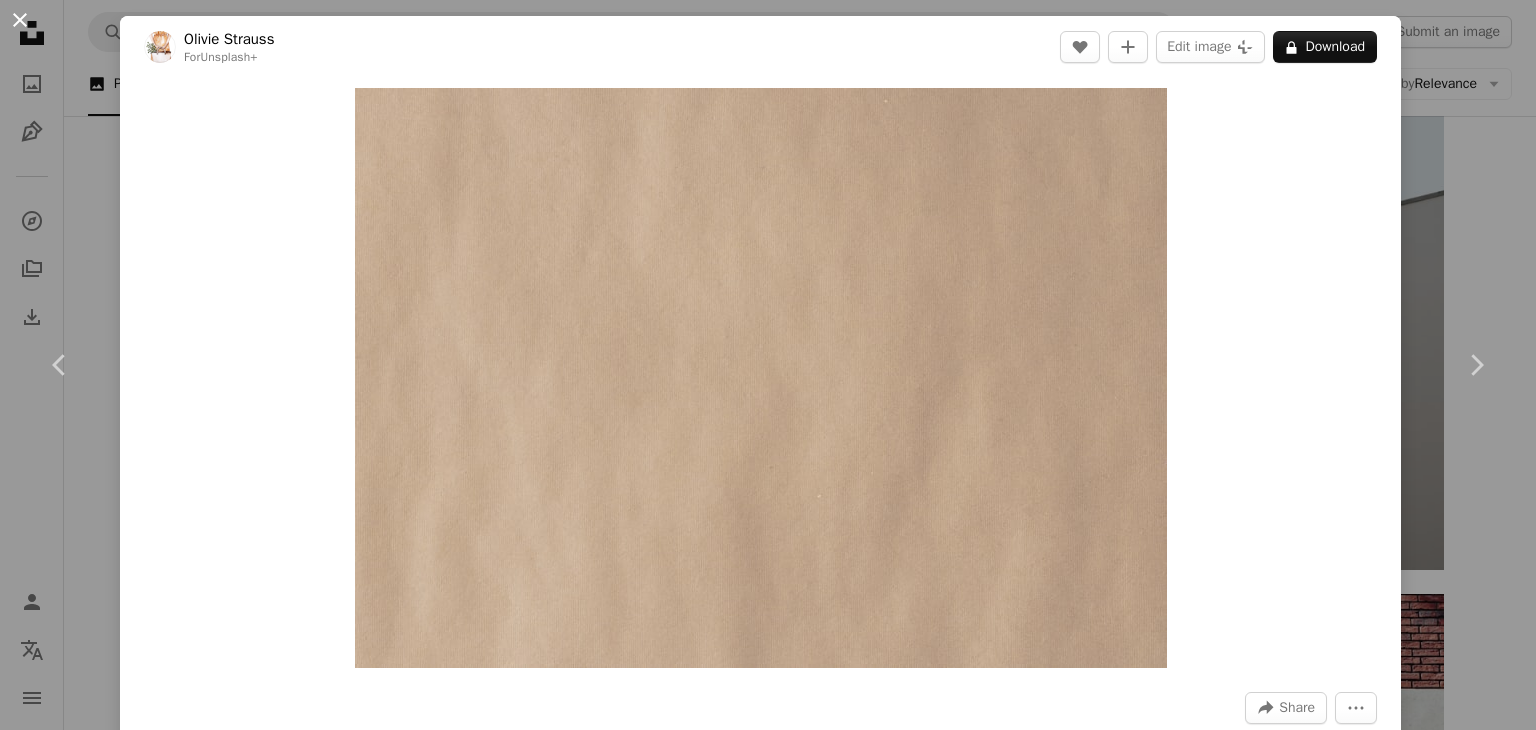 click on "An X shape" at bounding box center (20, 20) 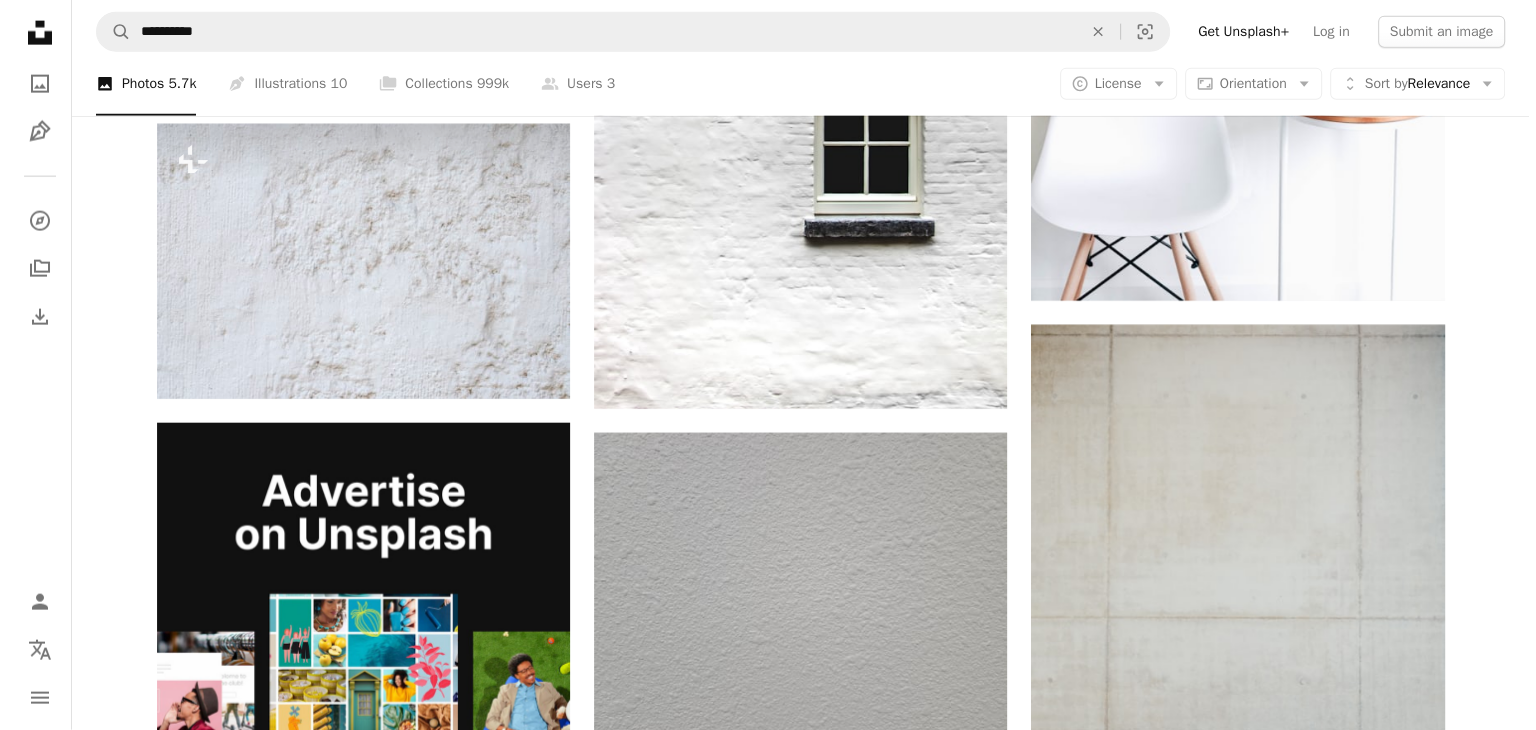 scroll, scrollTop: 4844, scrollLeft: 0, axis: vertical 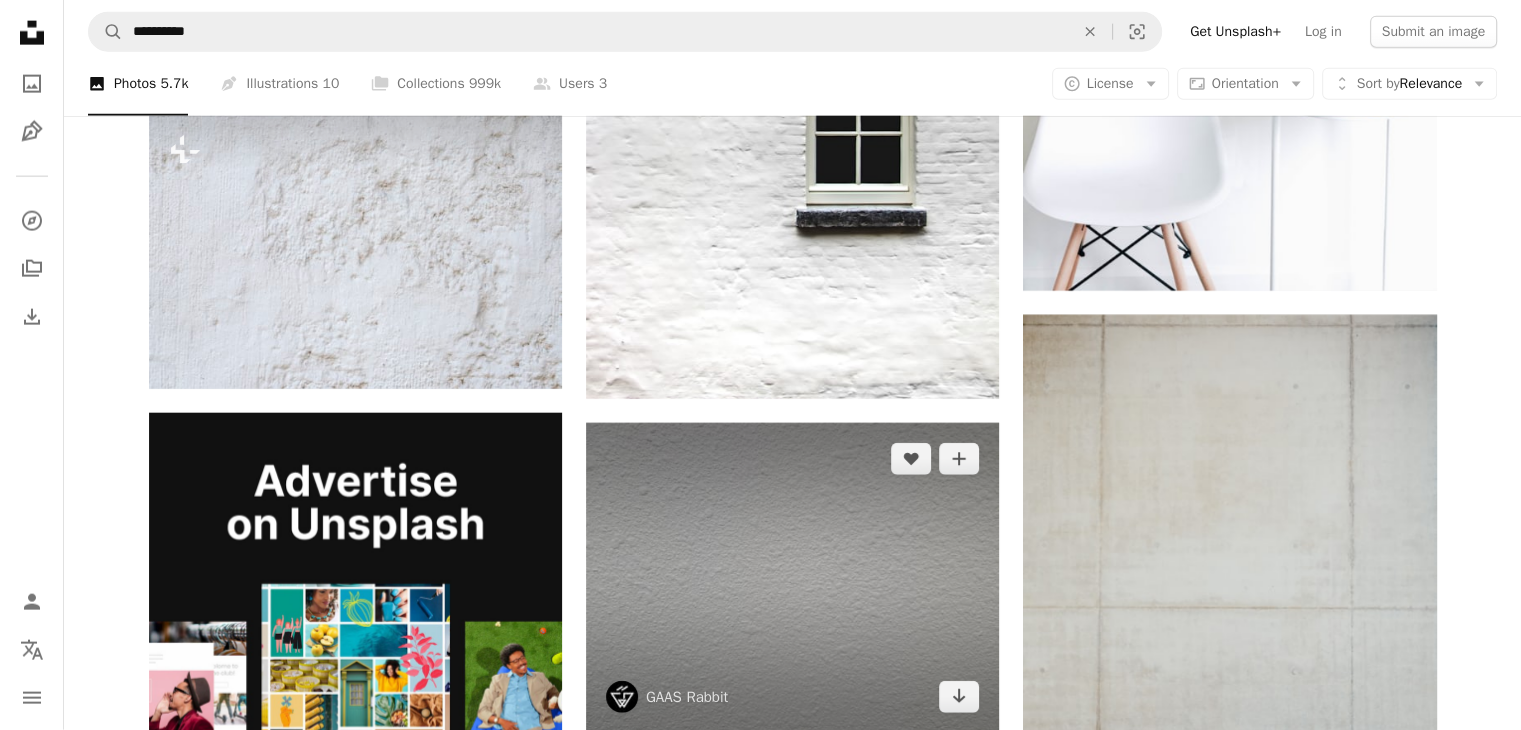 click at bounding box center (792, 578) 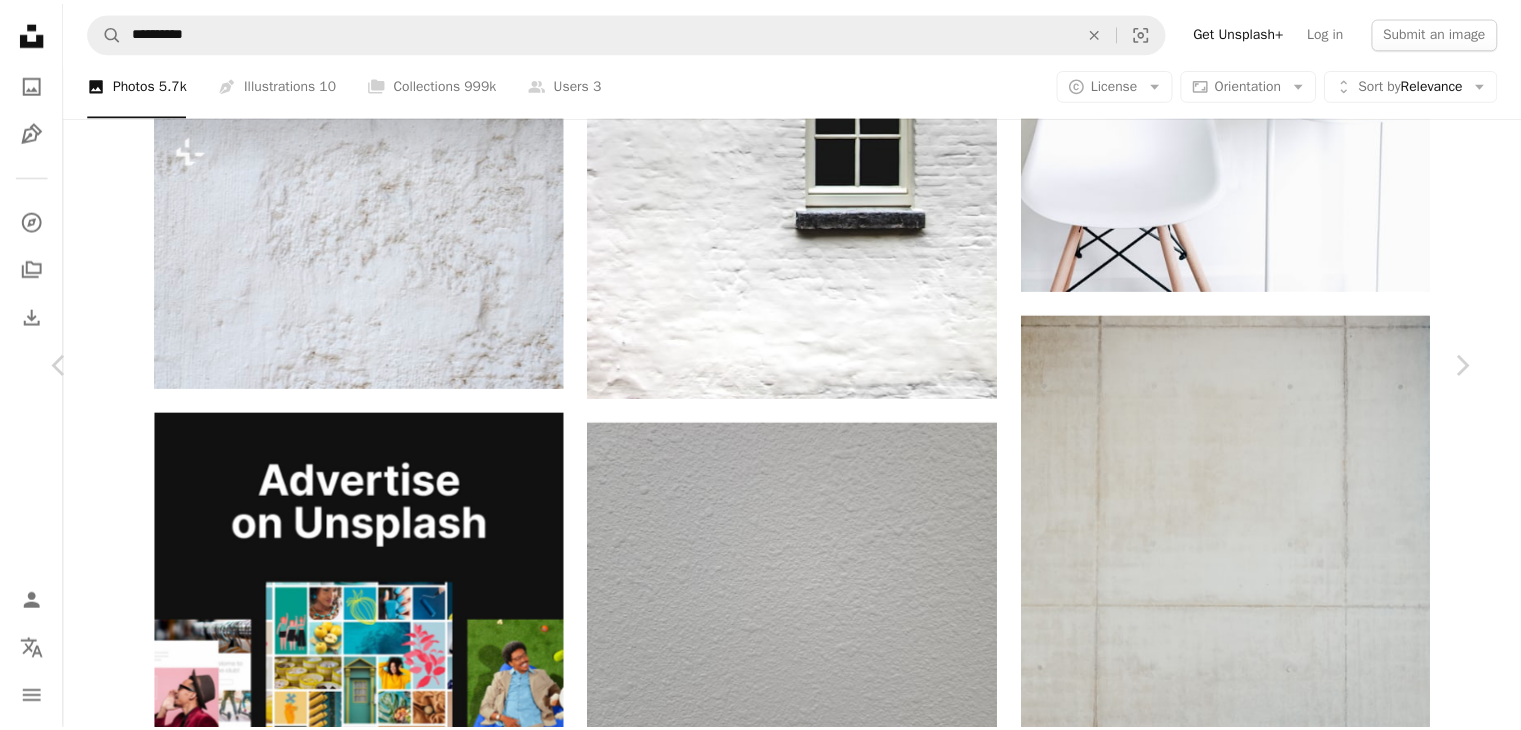 scroll, scrollTop: 1376, scrollLeft: 0, axis: vertical 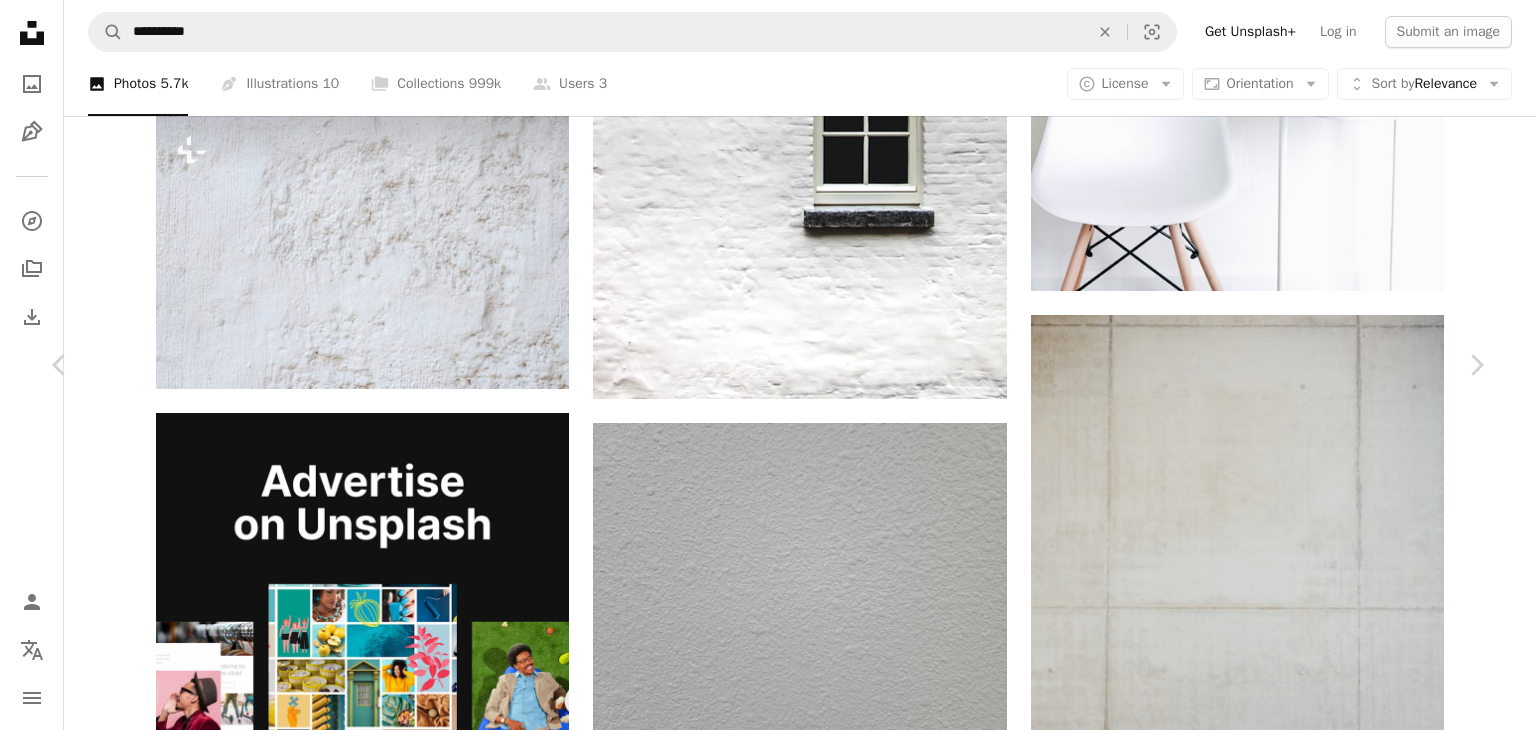 click on "An X shape" at bounding box center (20, 20) 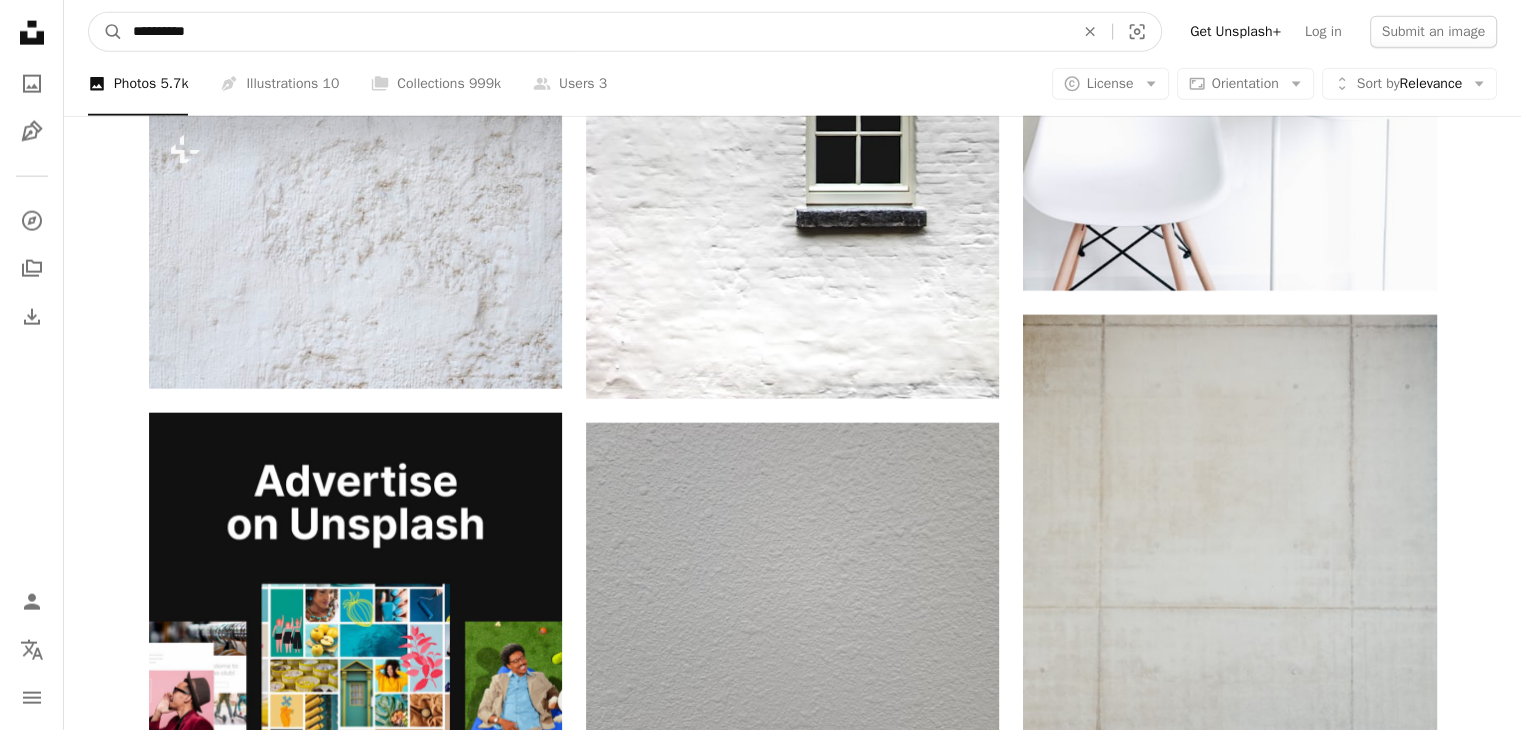 click on "**********" at bounding box center (595, 32) 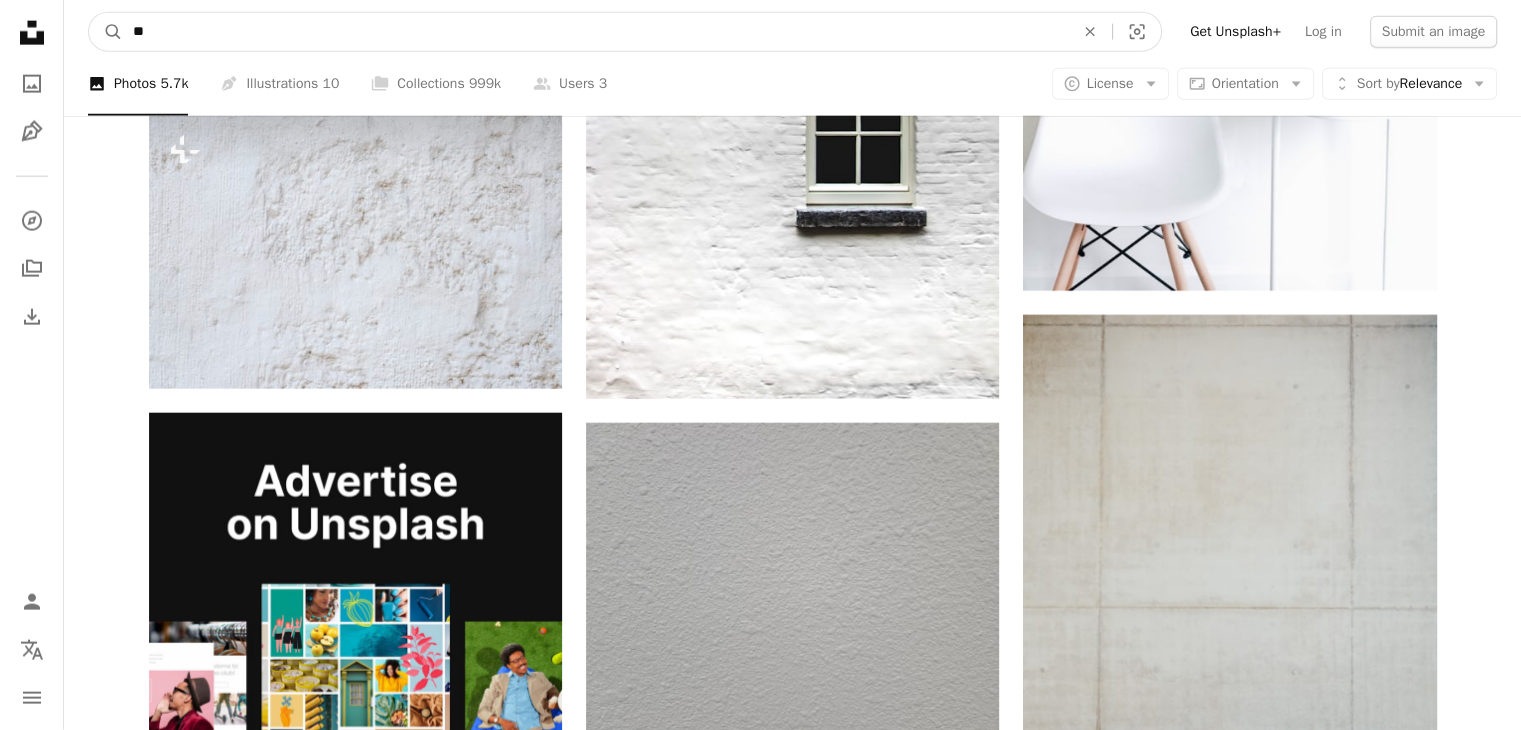 type on "*" 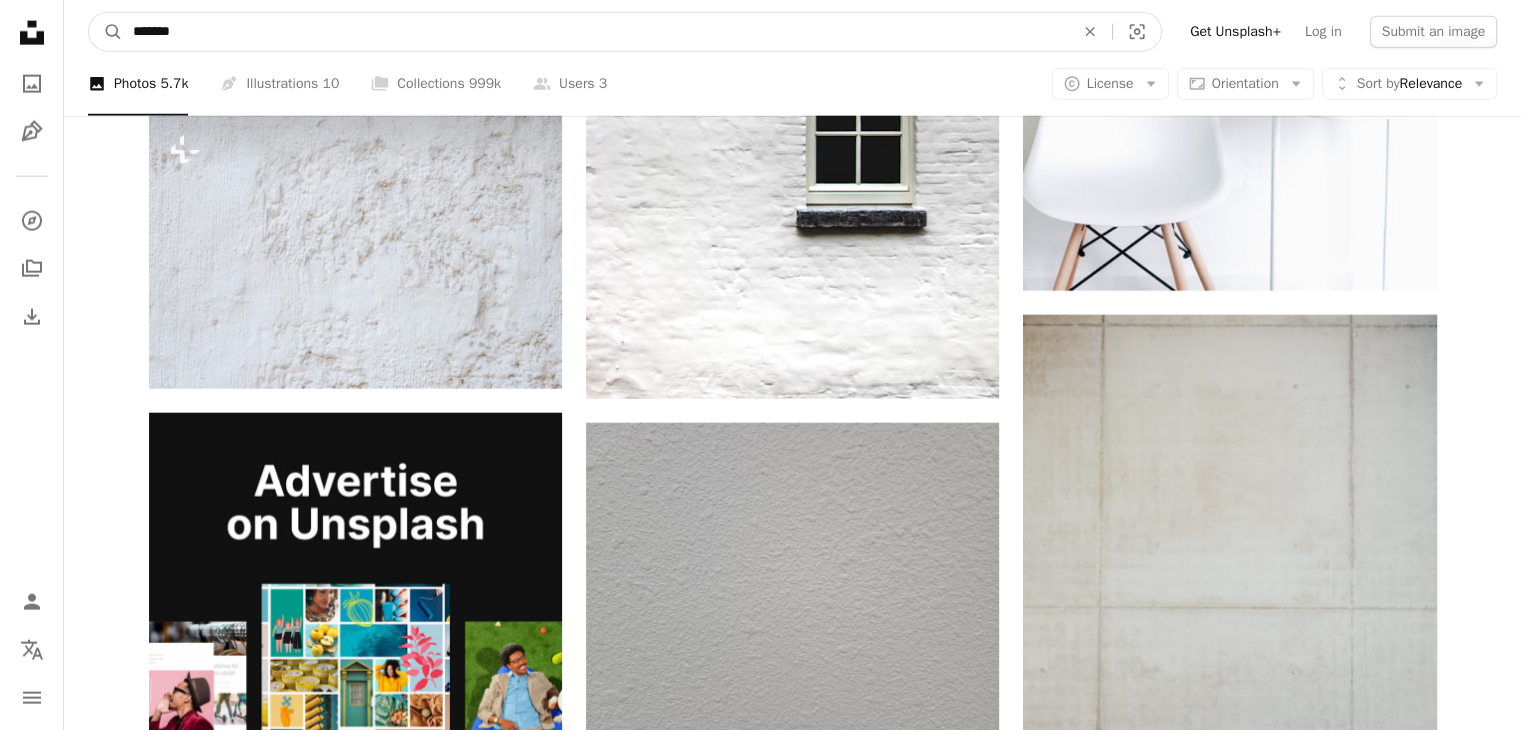 type on "********" 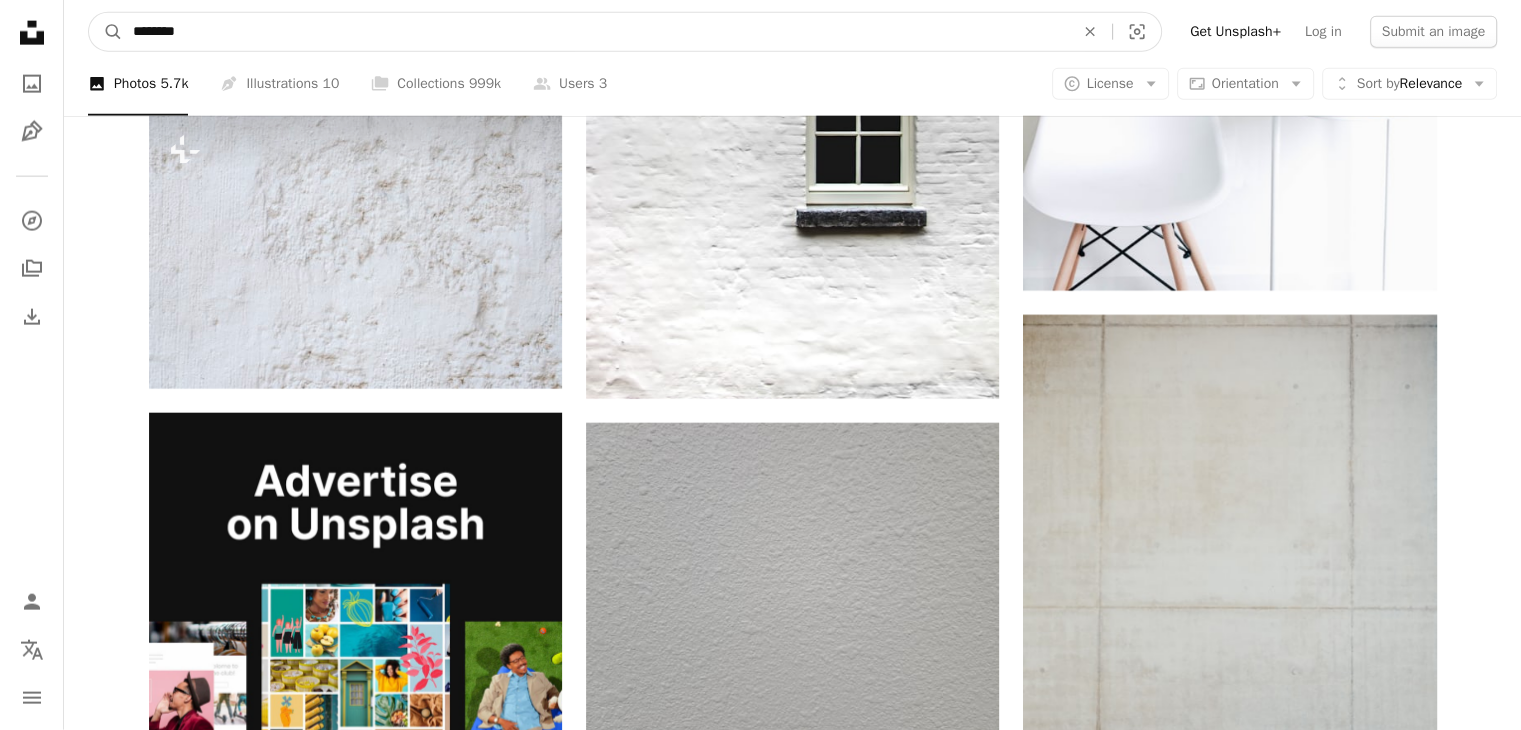 click on "A magnifying glass" at bounding box center (106, 32) 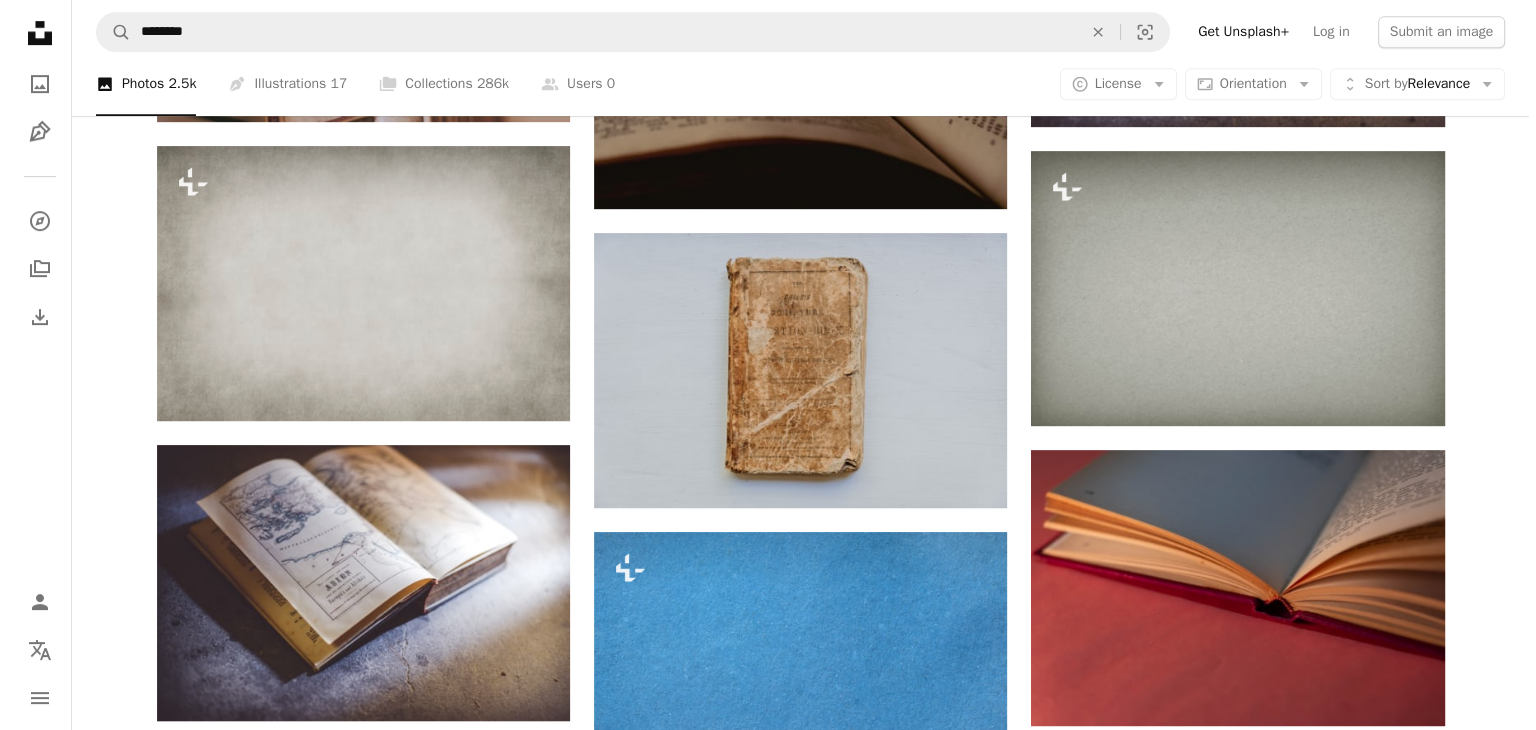 scroll, scrollTop: 976, scrollLeft: 0, axis: vertical 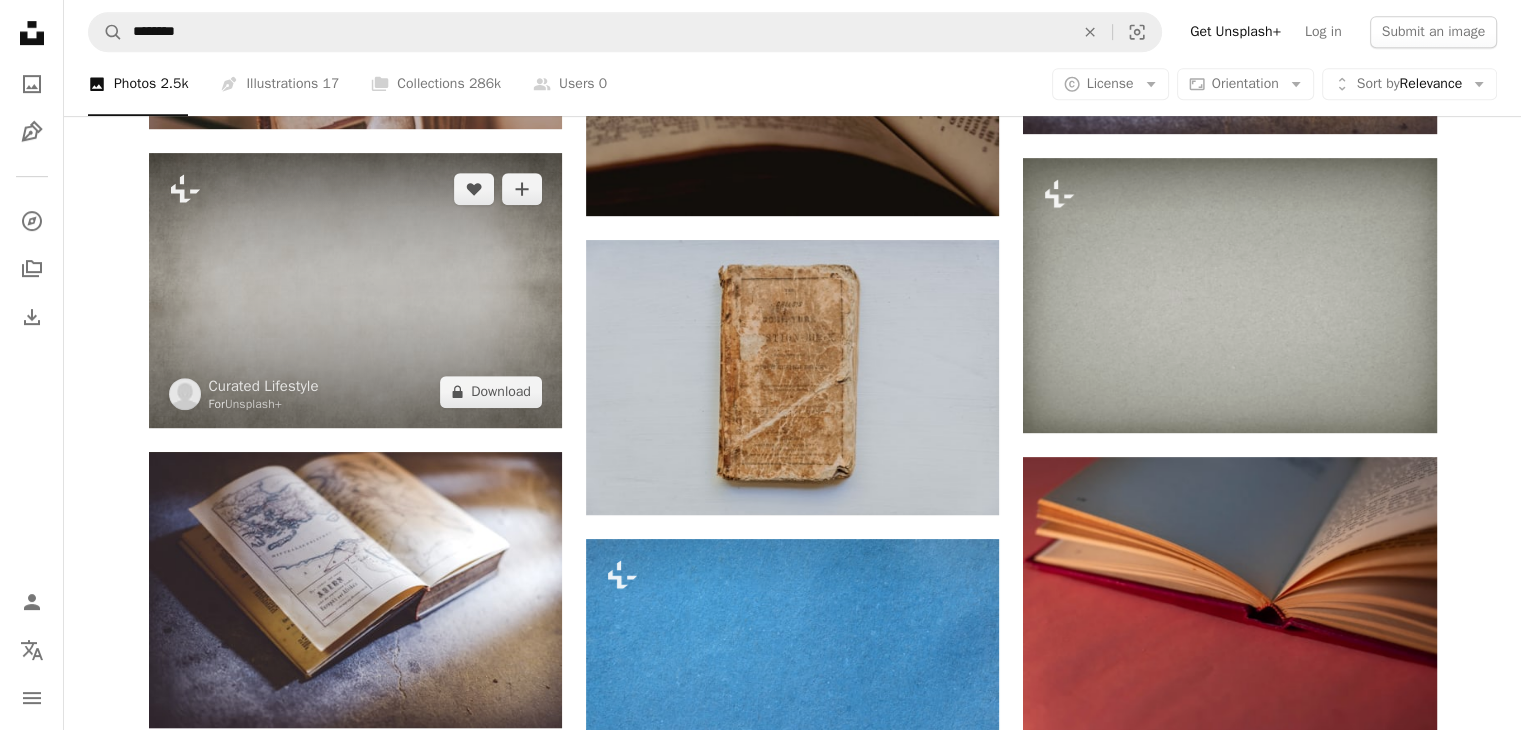 click at bounding box center [355, 290] 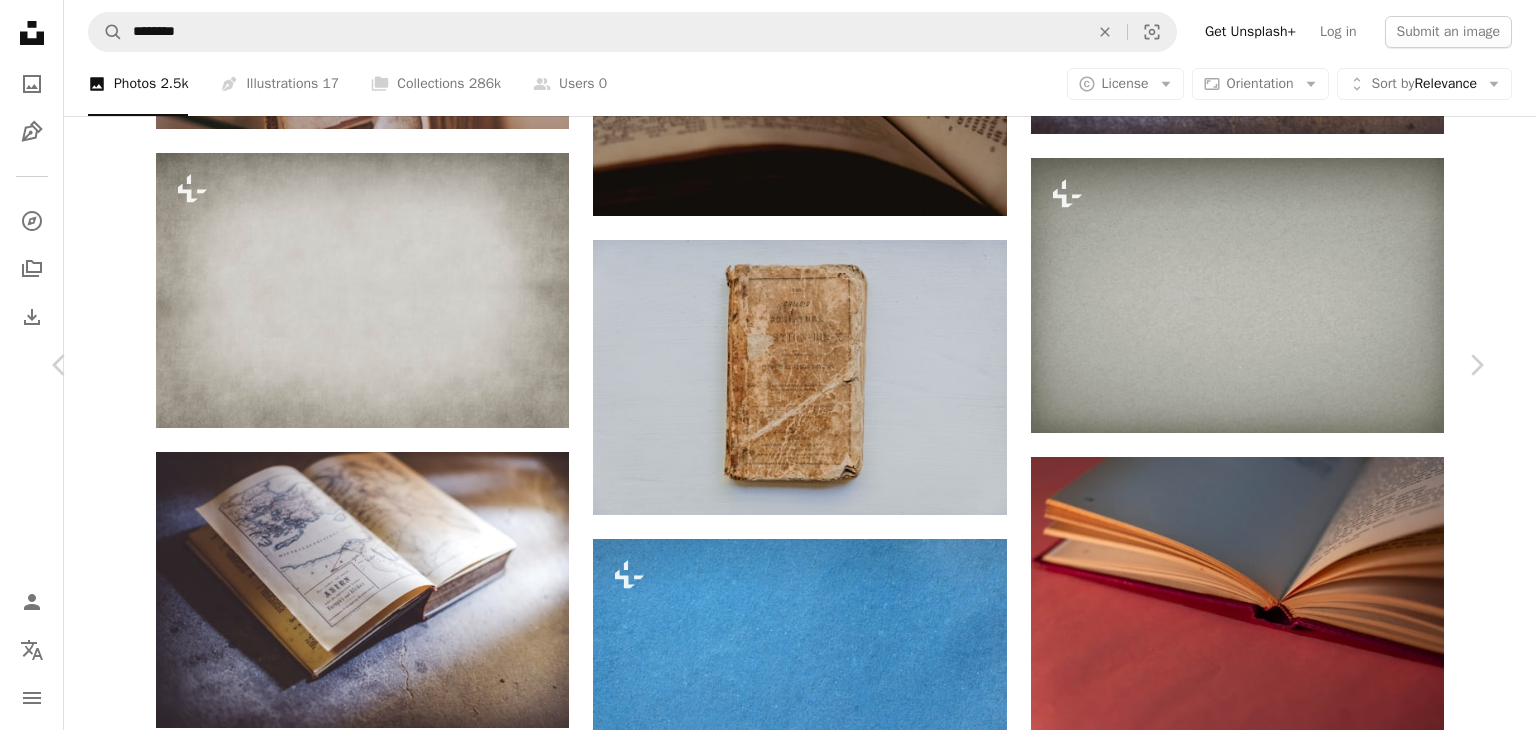 scroll, scrollTop: 992, scrollLeft: 0, axis: vertical 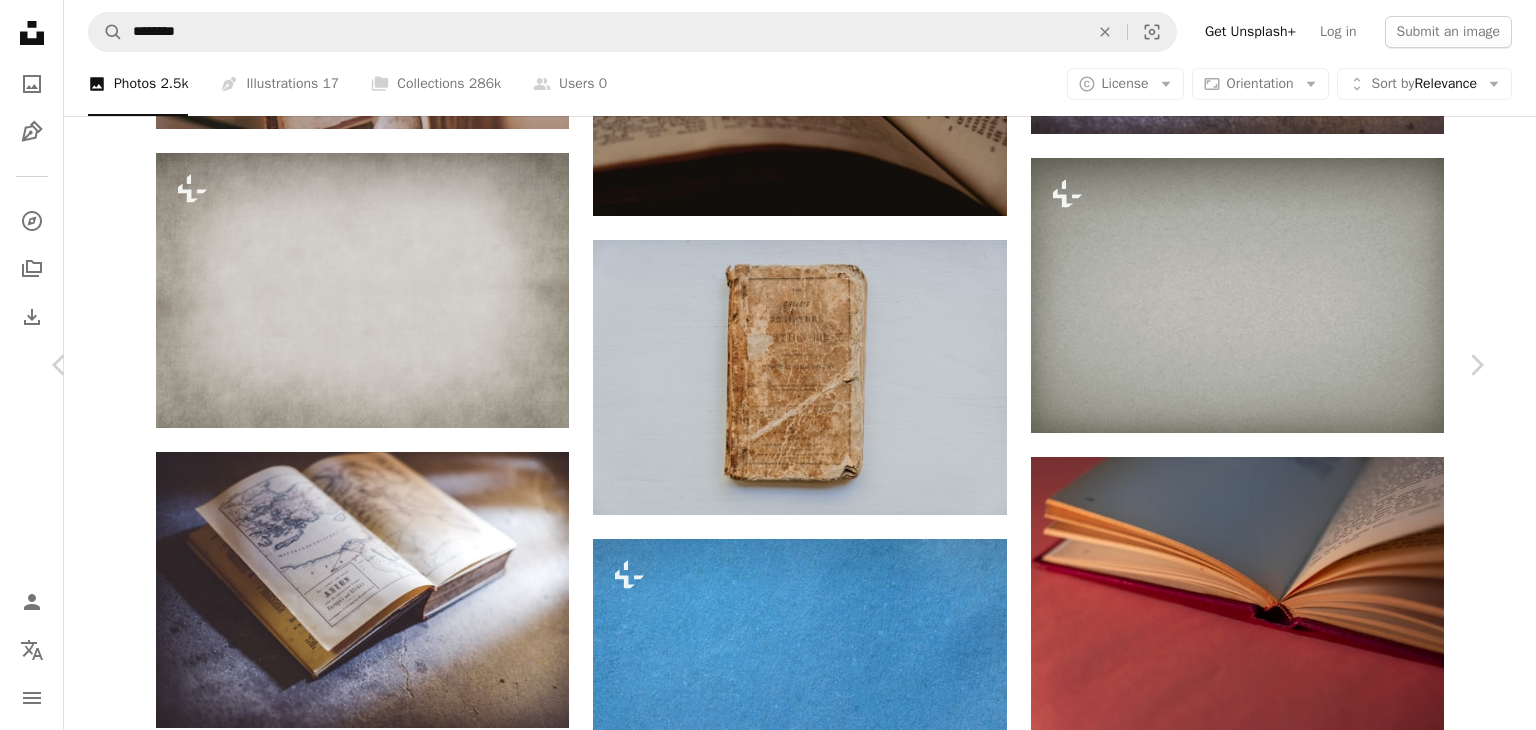 click at bounding box center [1179, 3792] 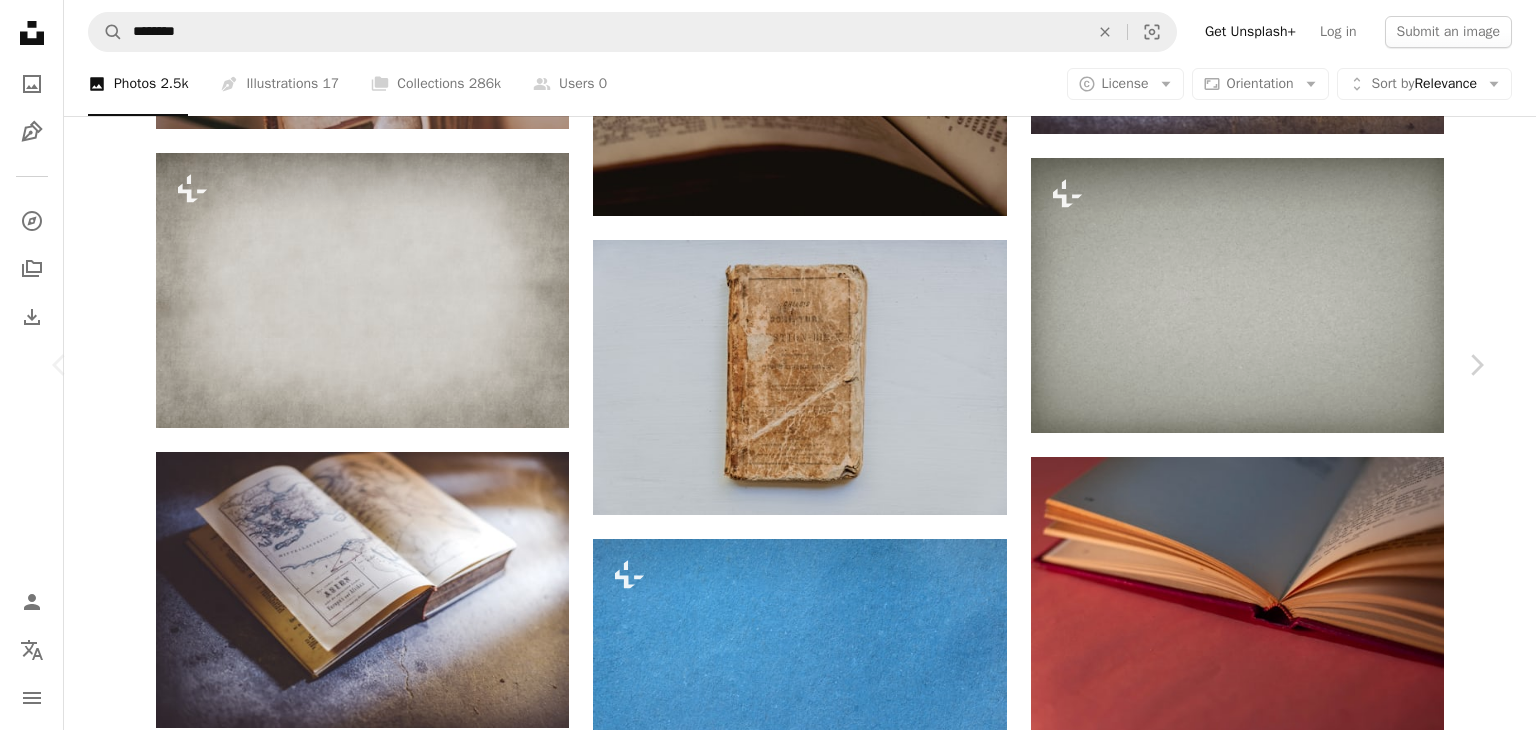 scroll, scrollTop: 1899, scrollLeft: 0, axis: vertical 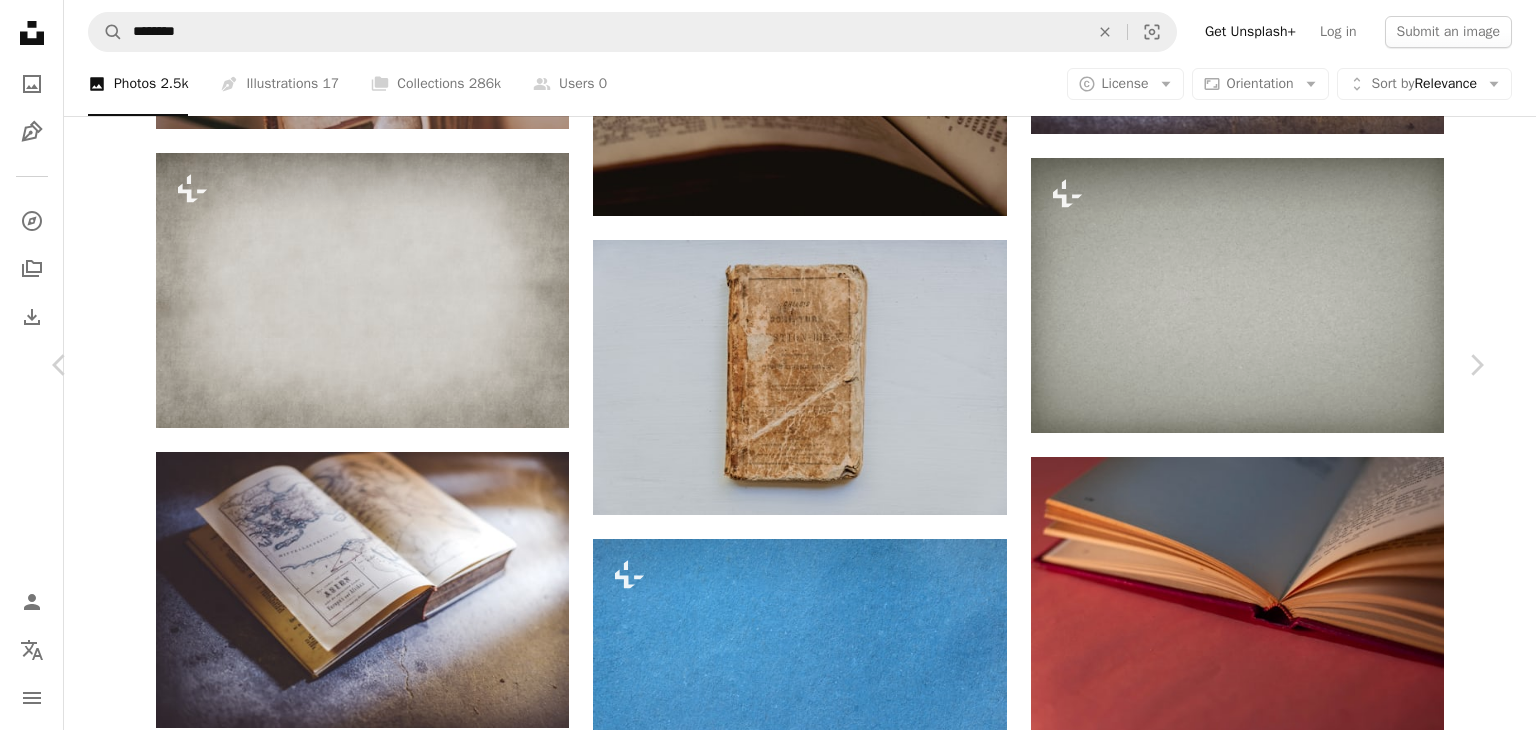click on "An X shape" at bounding box center [20, 20] 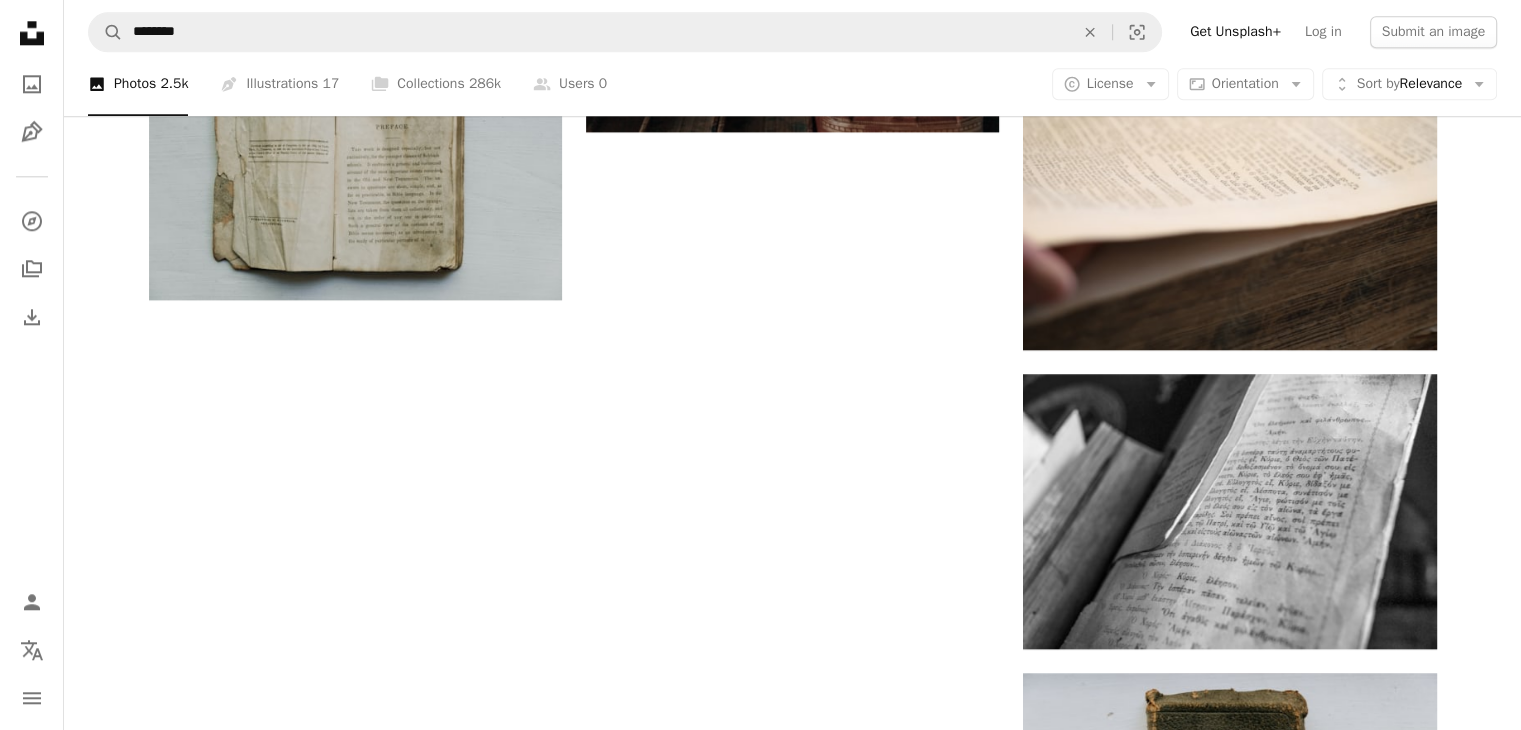 scroll, scrollTop: 2307, scrollLeft: 0, axis: vertical 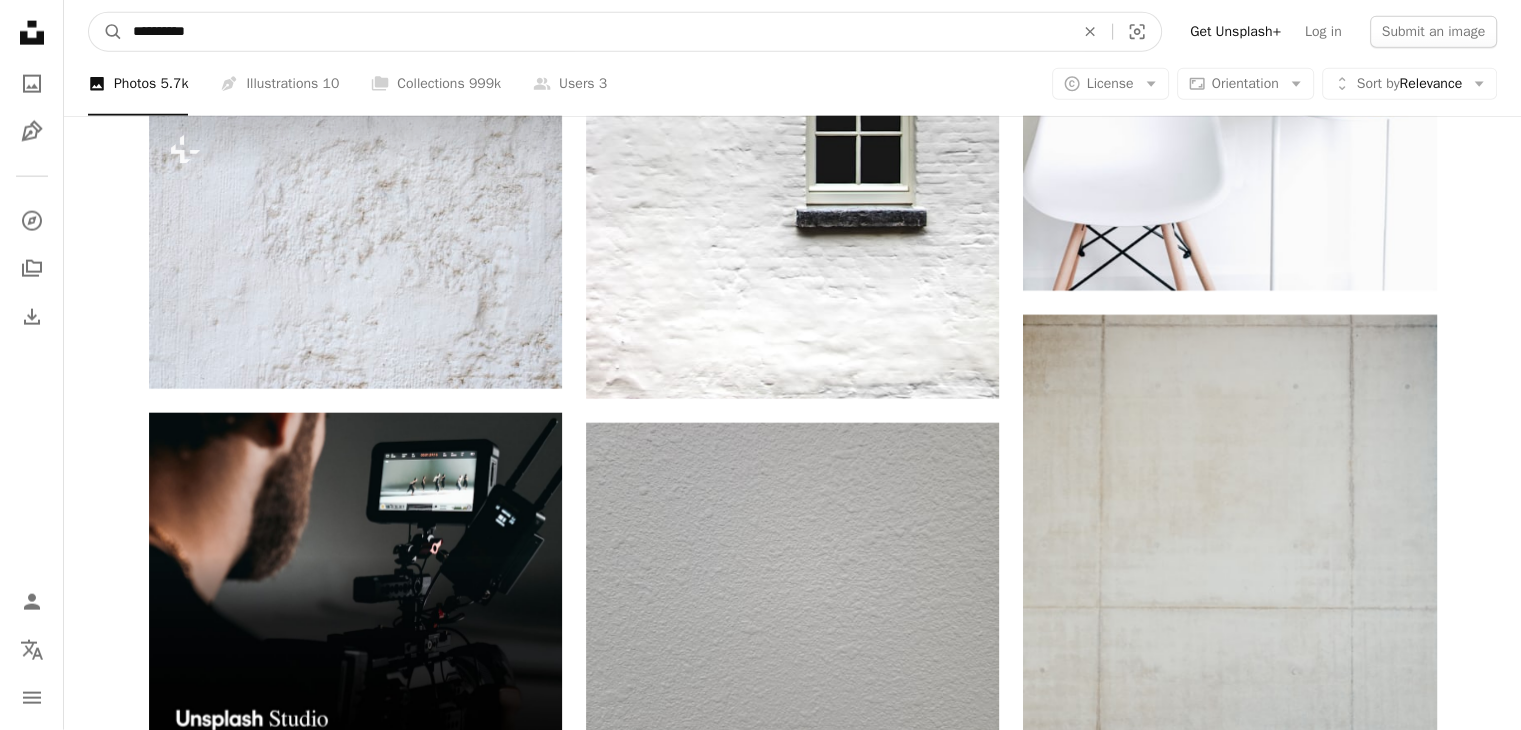 click on "**********" at bounding box center (595, 32) 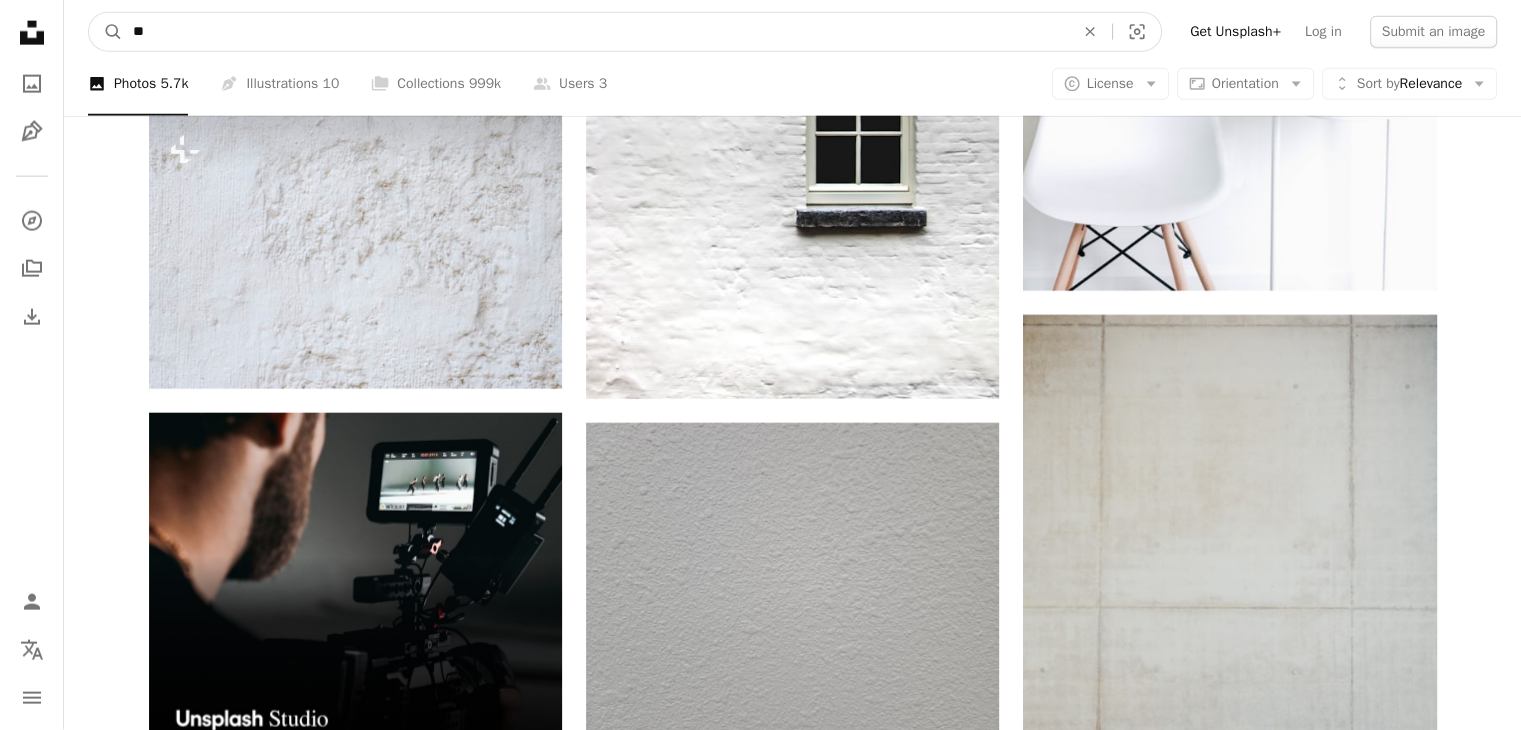 type on "*" 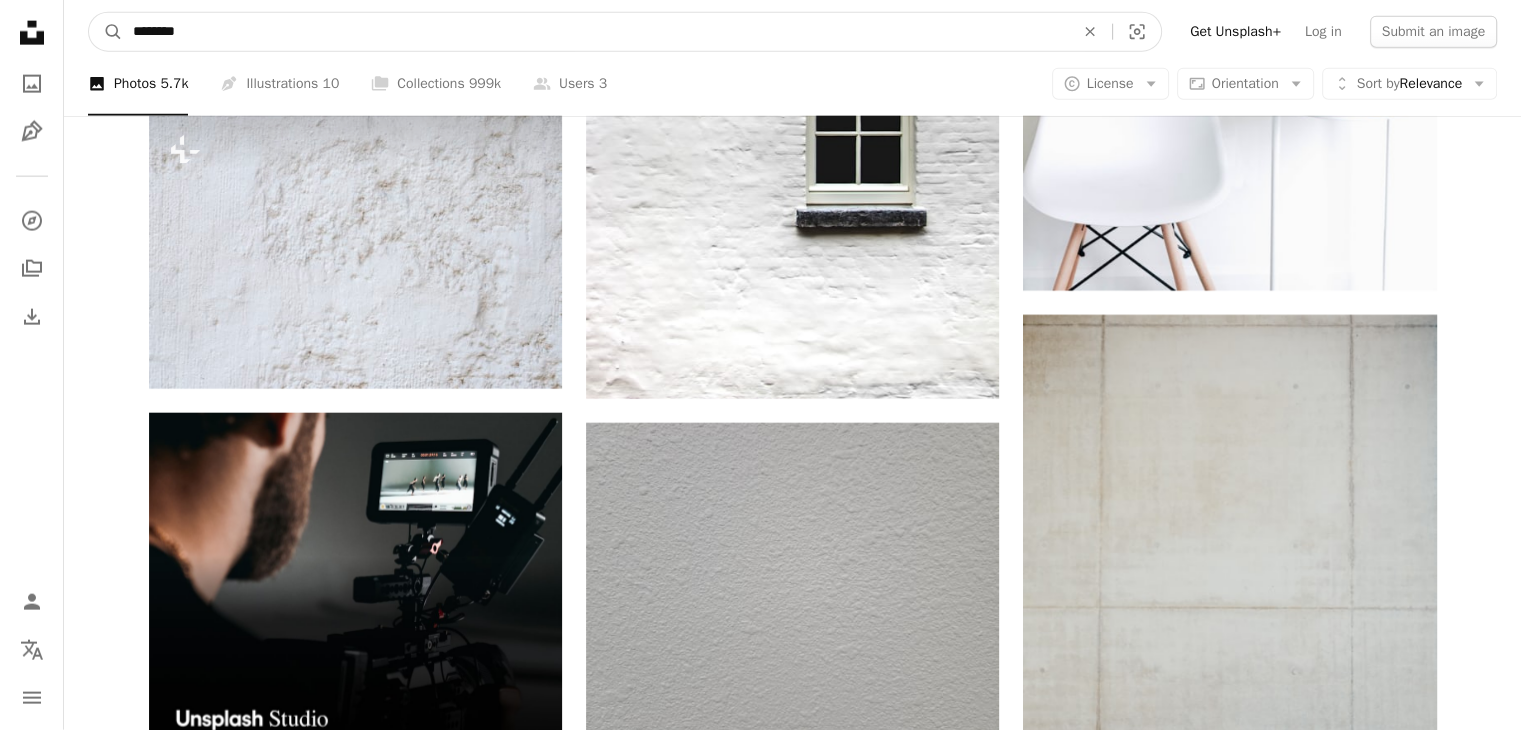 type on "********" 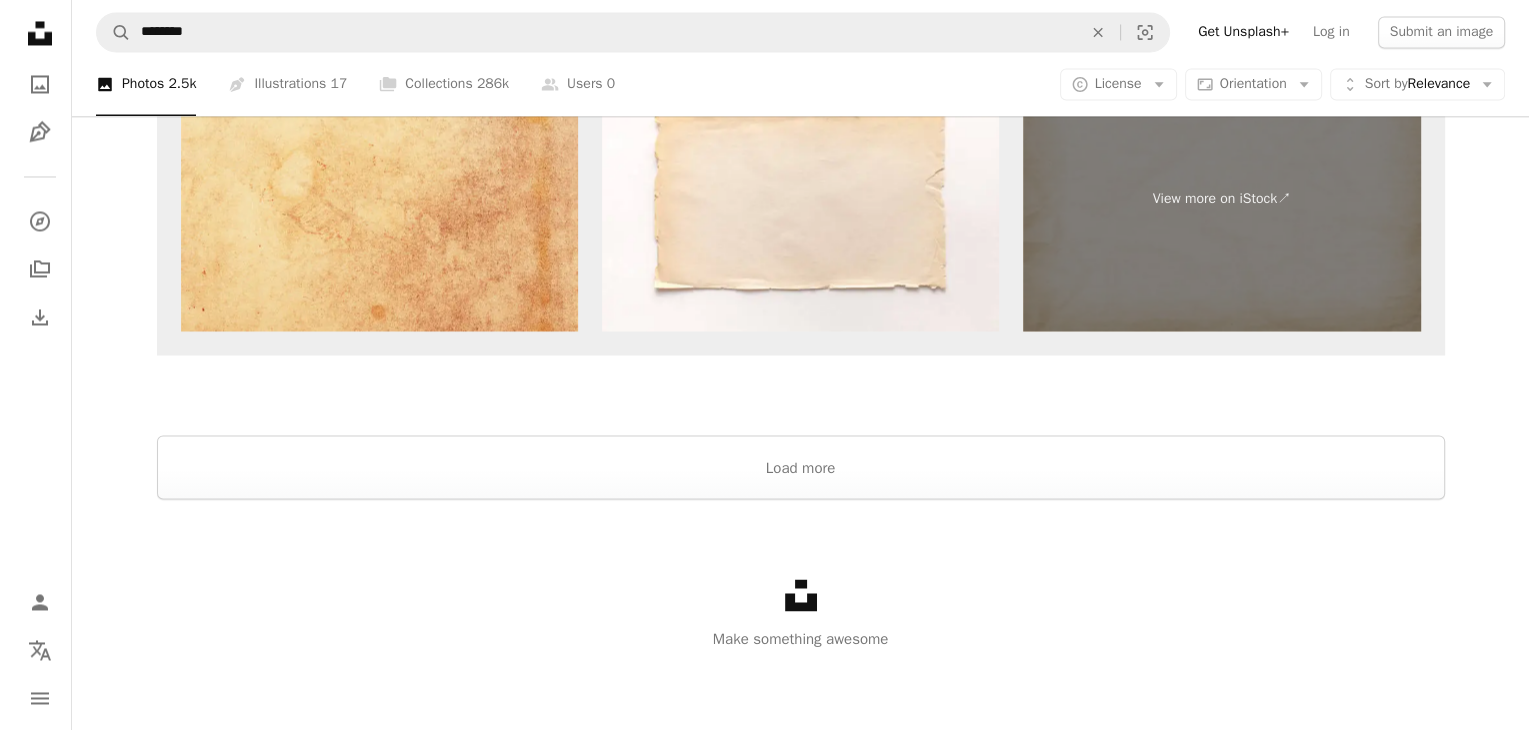 scroll, scrollTop: 0, scrollLeft: 0, axis: both 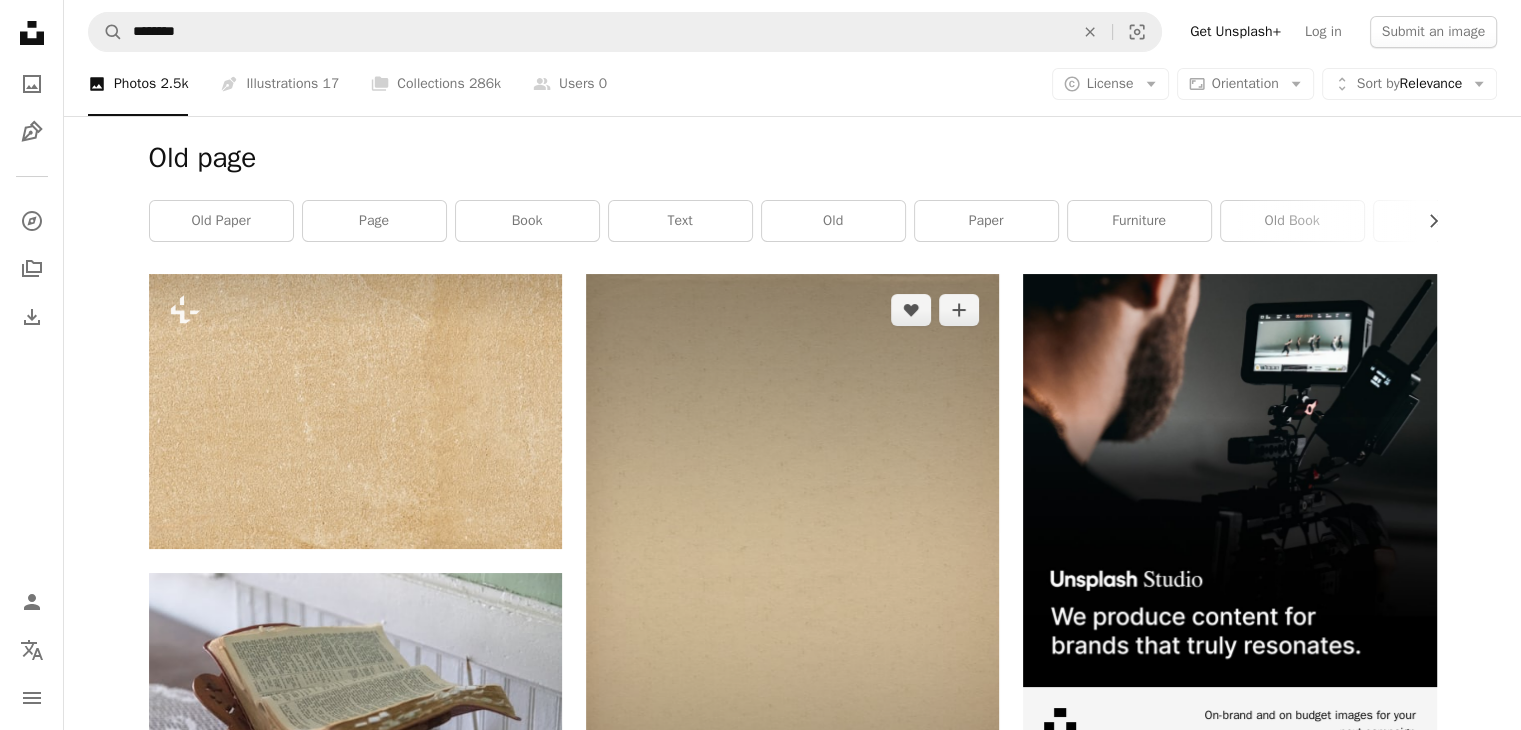 click at bounding box center (792, 583) 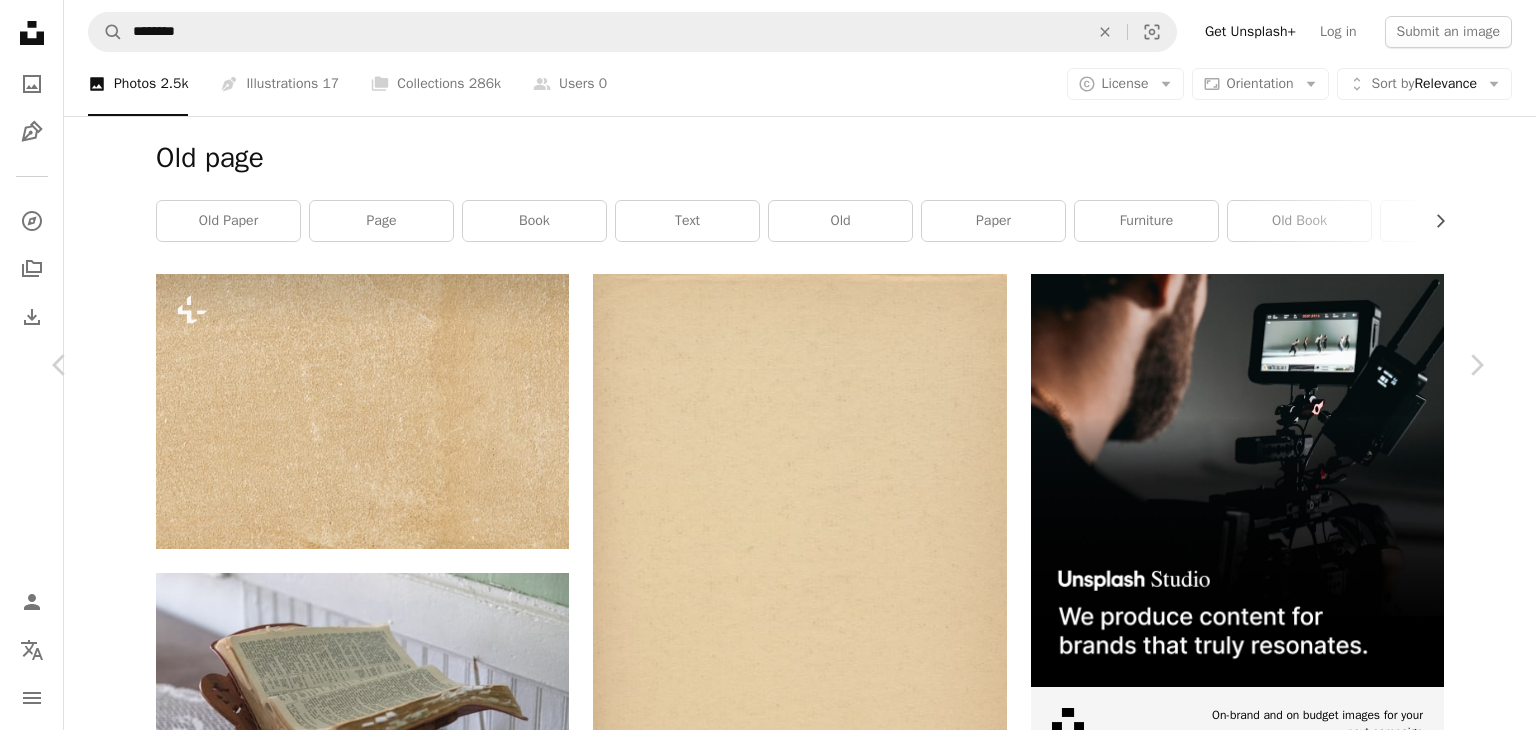 click on "Chevron down" 